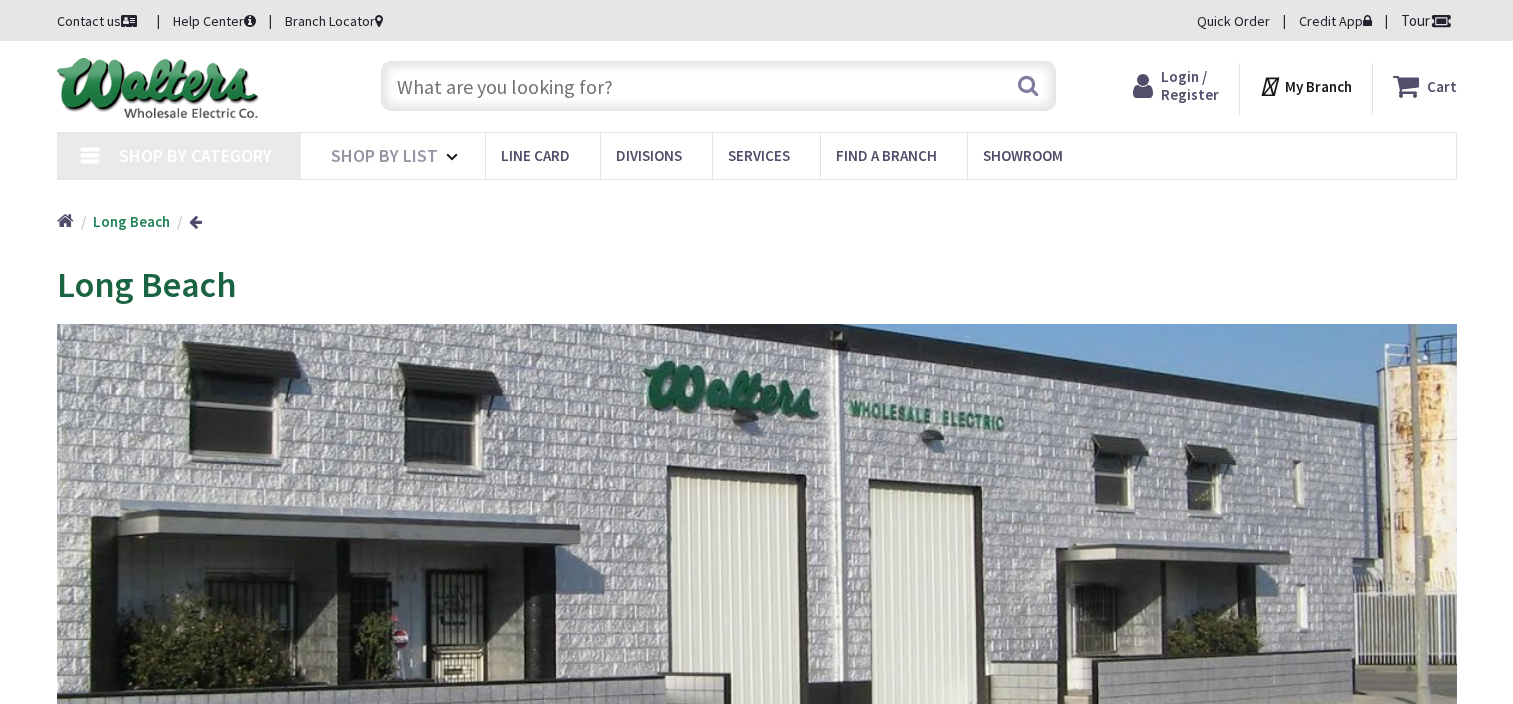 scroll, scrollTop: 0, scrollLeft: 0, axis: both 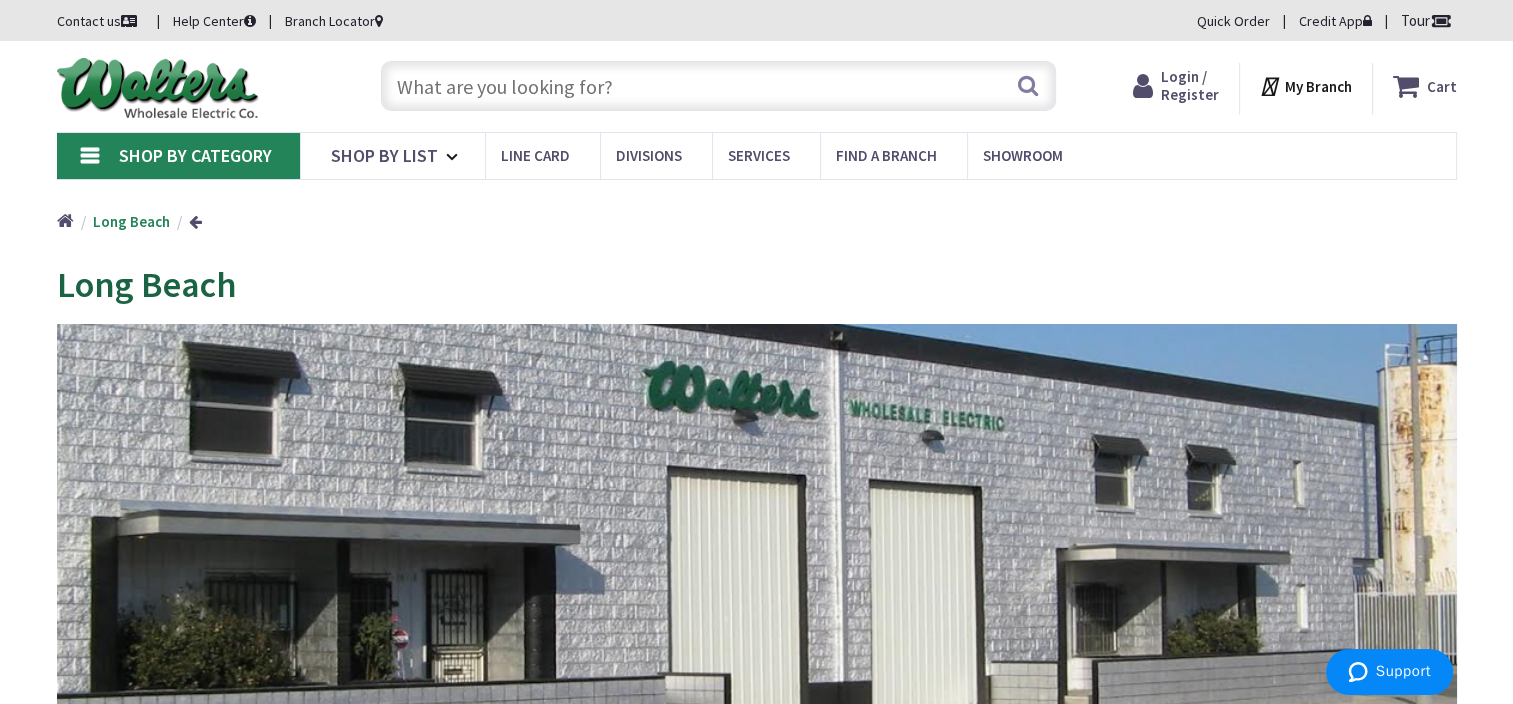 click on "Shop By Category" at bounding box center (178, 156) 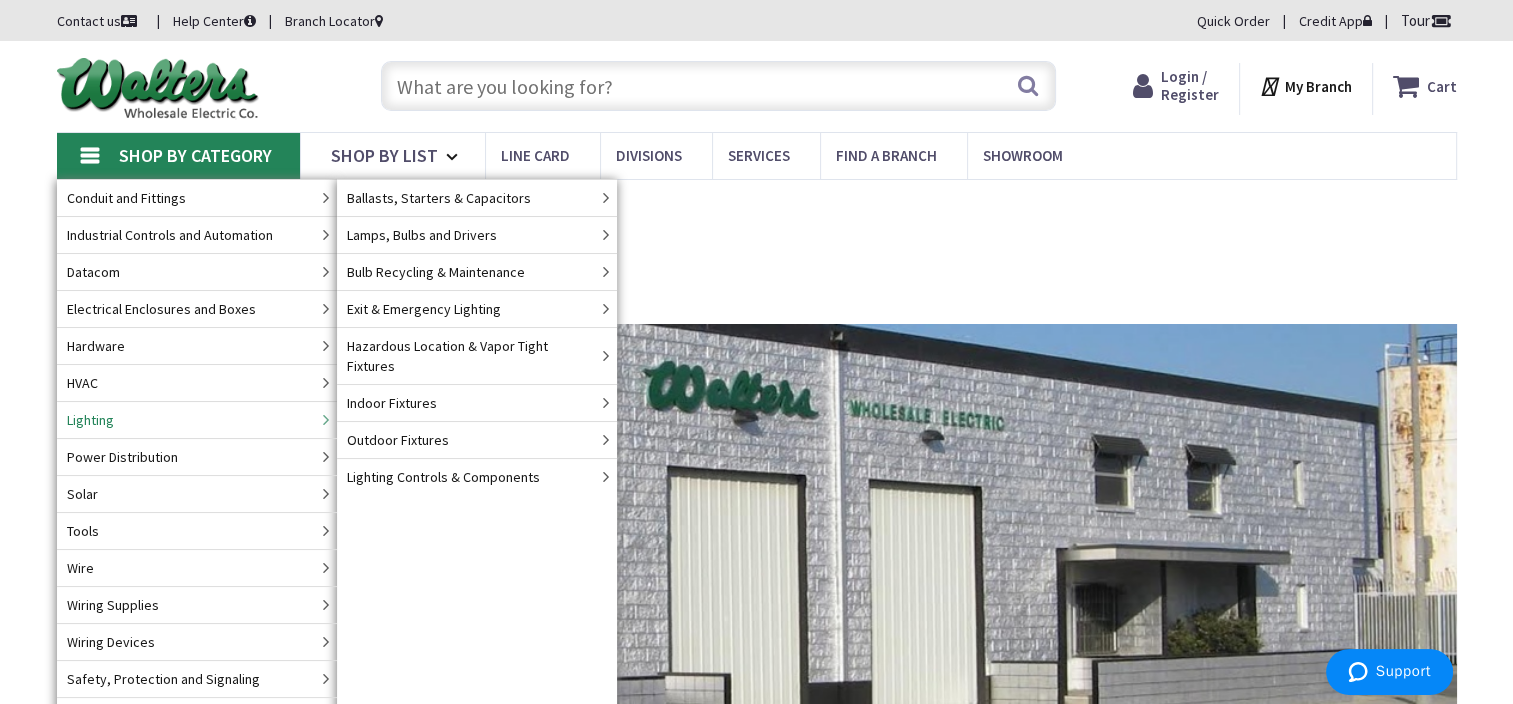 click on "Lighting" at bounding box center [197, 419] 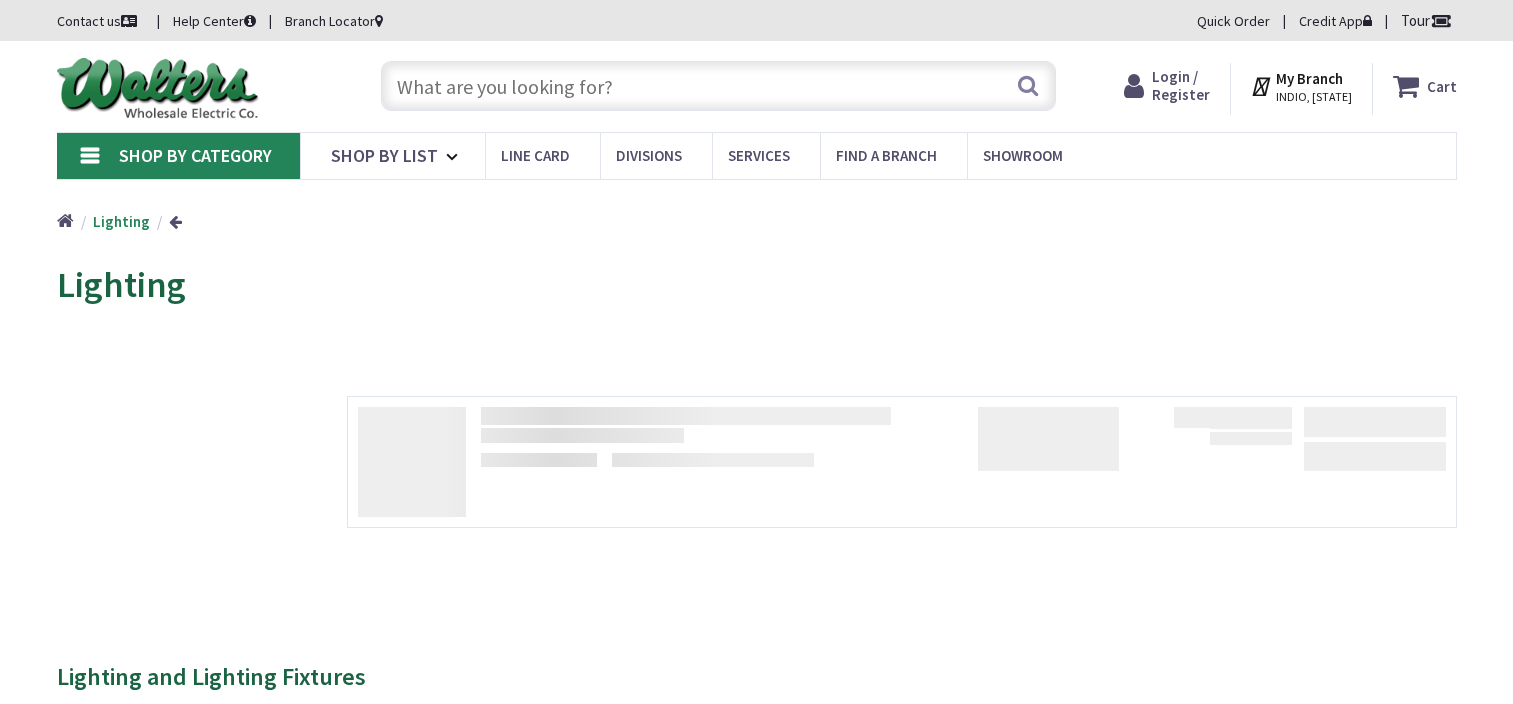 scroll, scrollTop: 0, scrollLeft: 0, axis: both 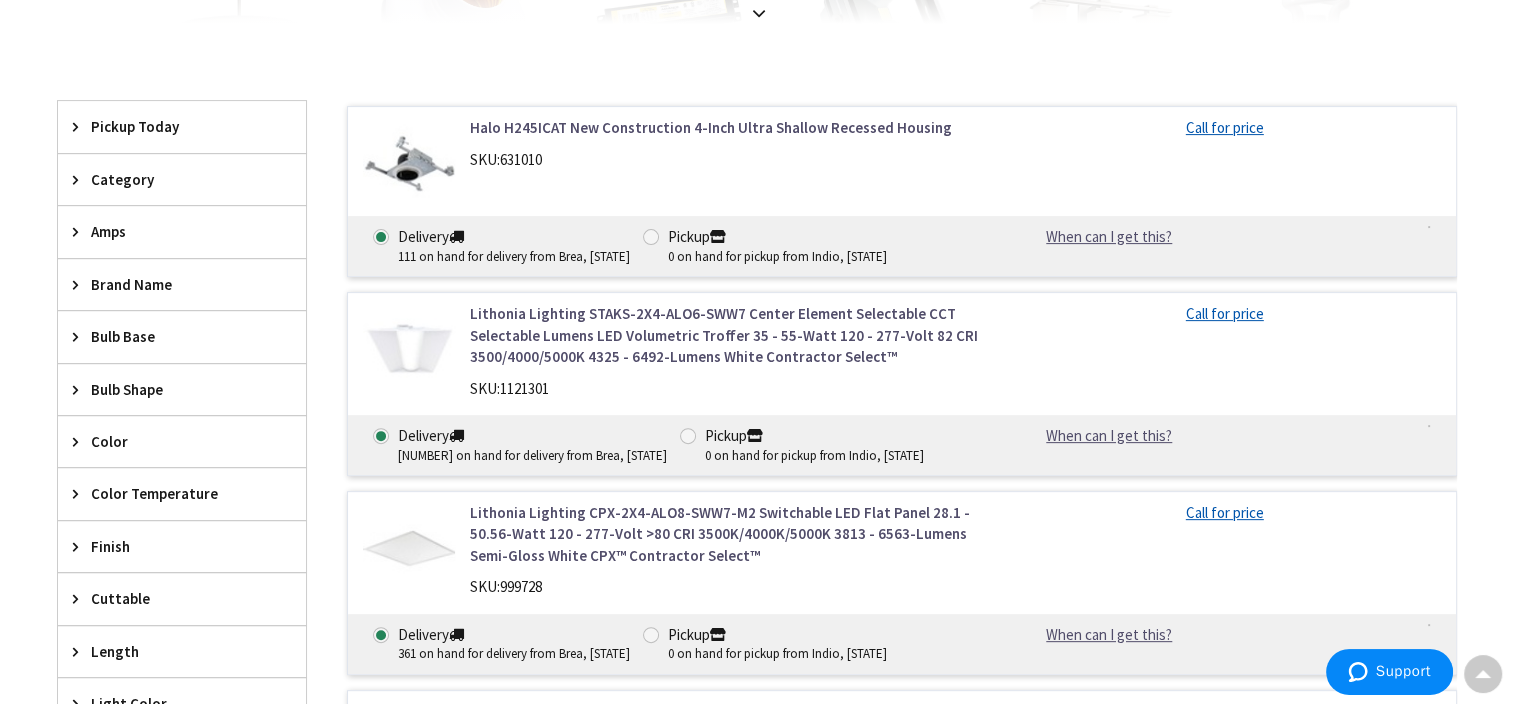 click on "Color" at bounding box center [172, 441] 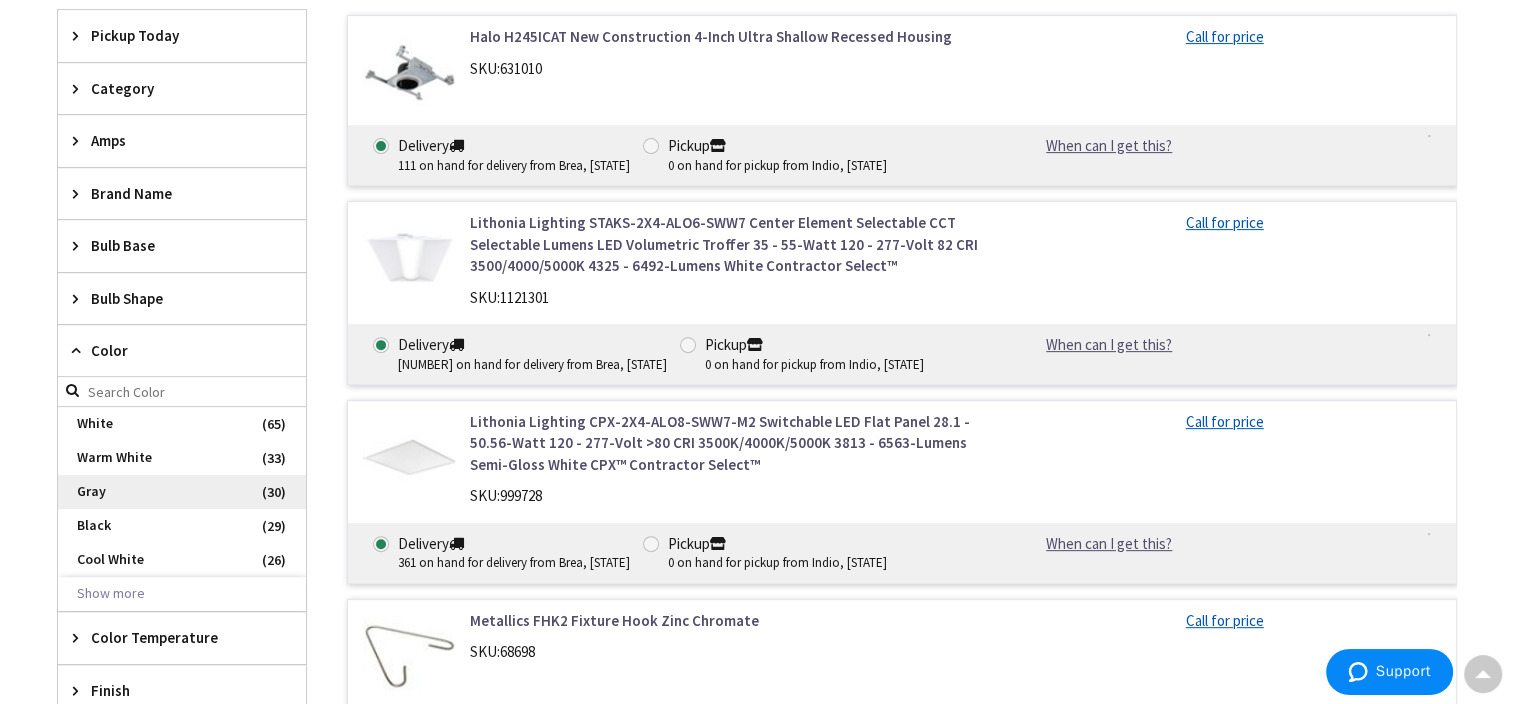 scroll, scrollTop: 800, scrollLeft: 0, axis: vertical 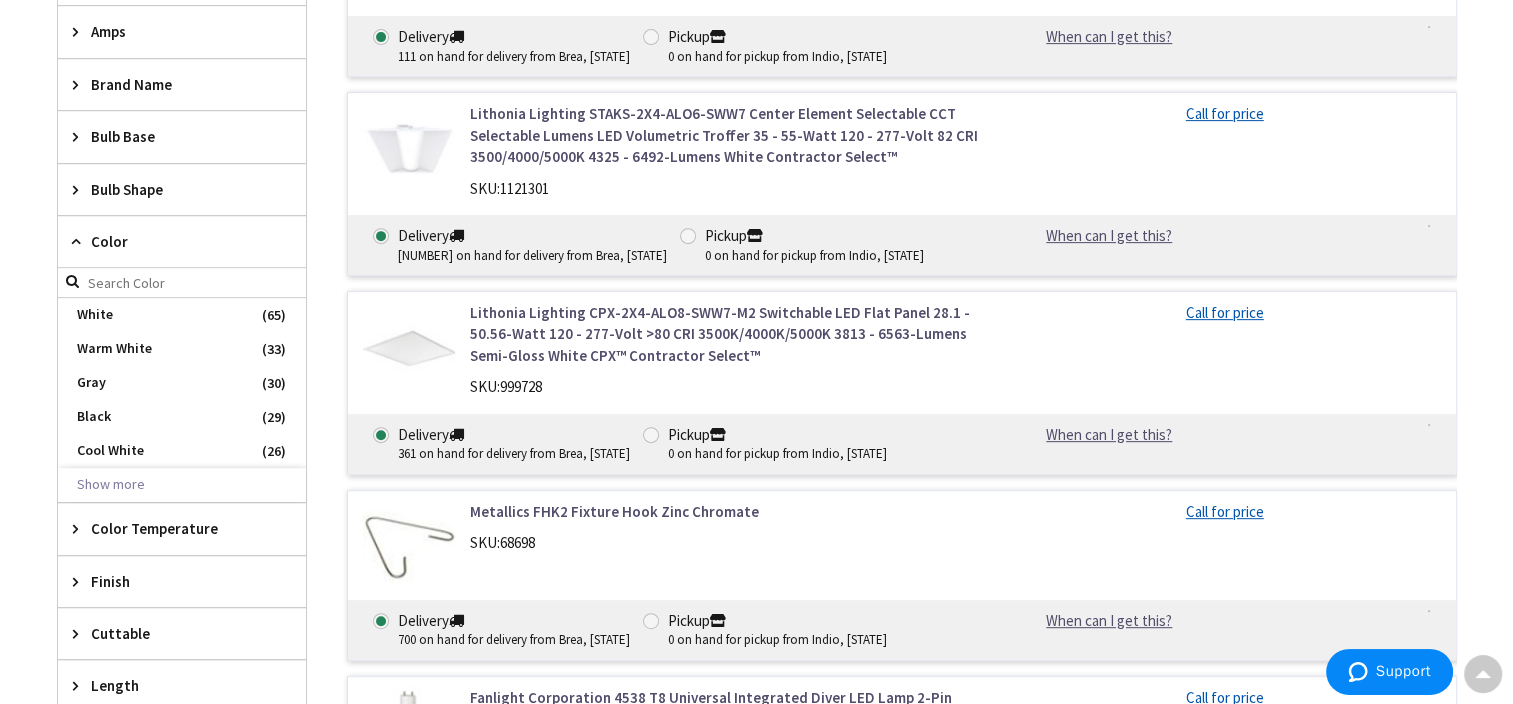 click on "Color" at bounding box center (172, 241) 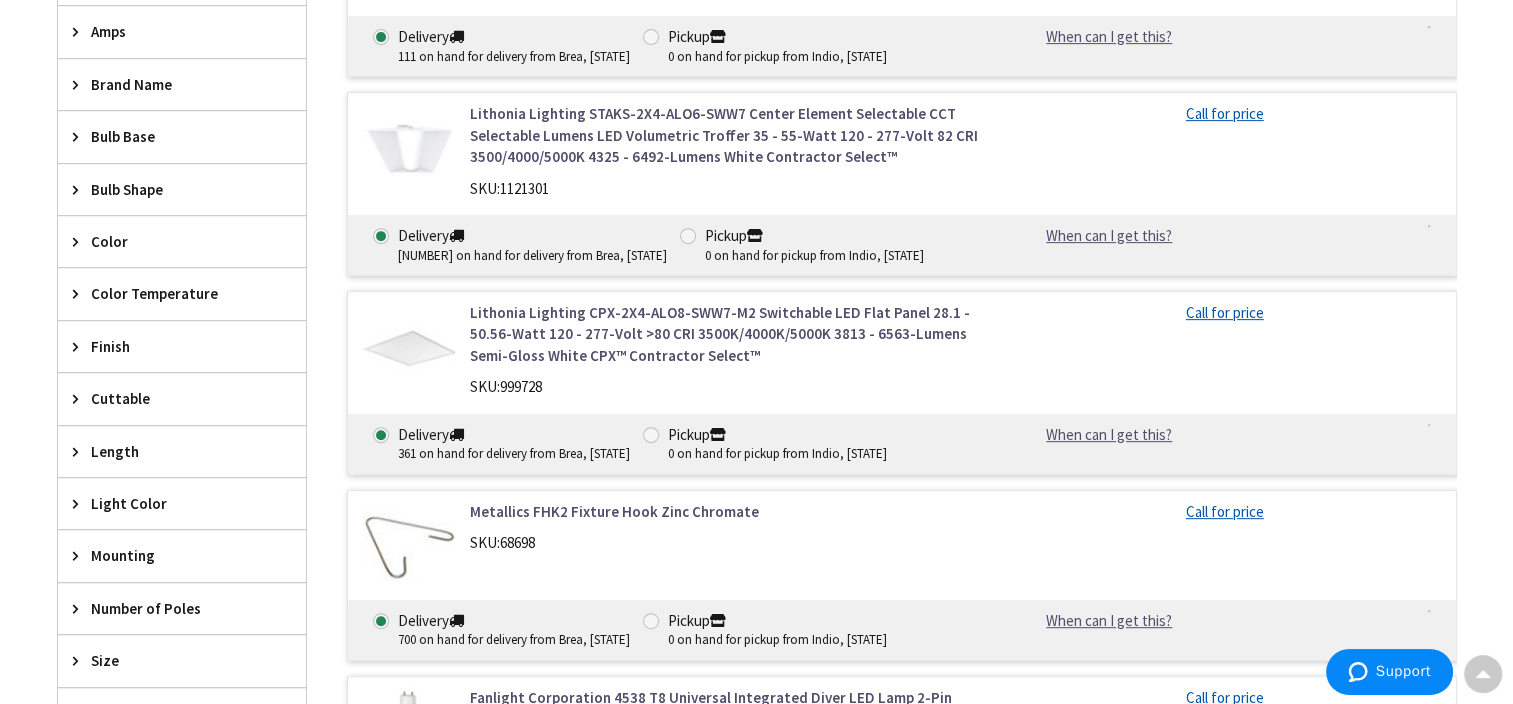 click on "Light Color" at bounding box center [172, 503] 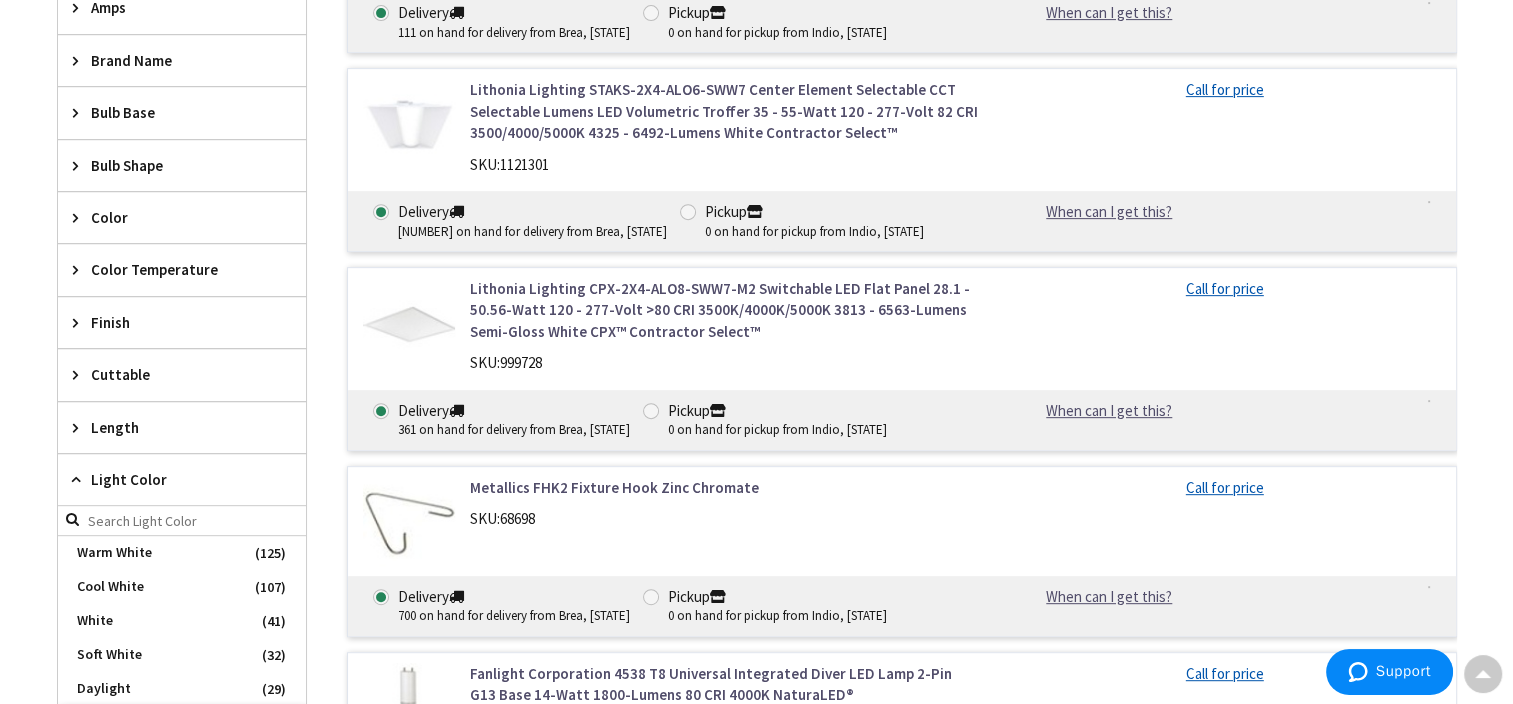 scroll, scrollTop: 1000, scrollLeft: 0, axis: vertical 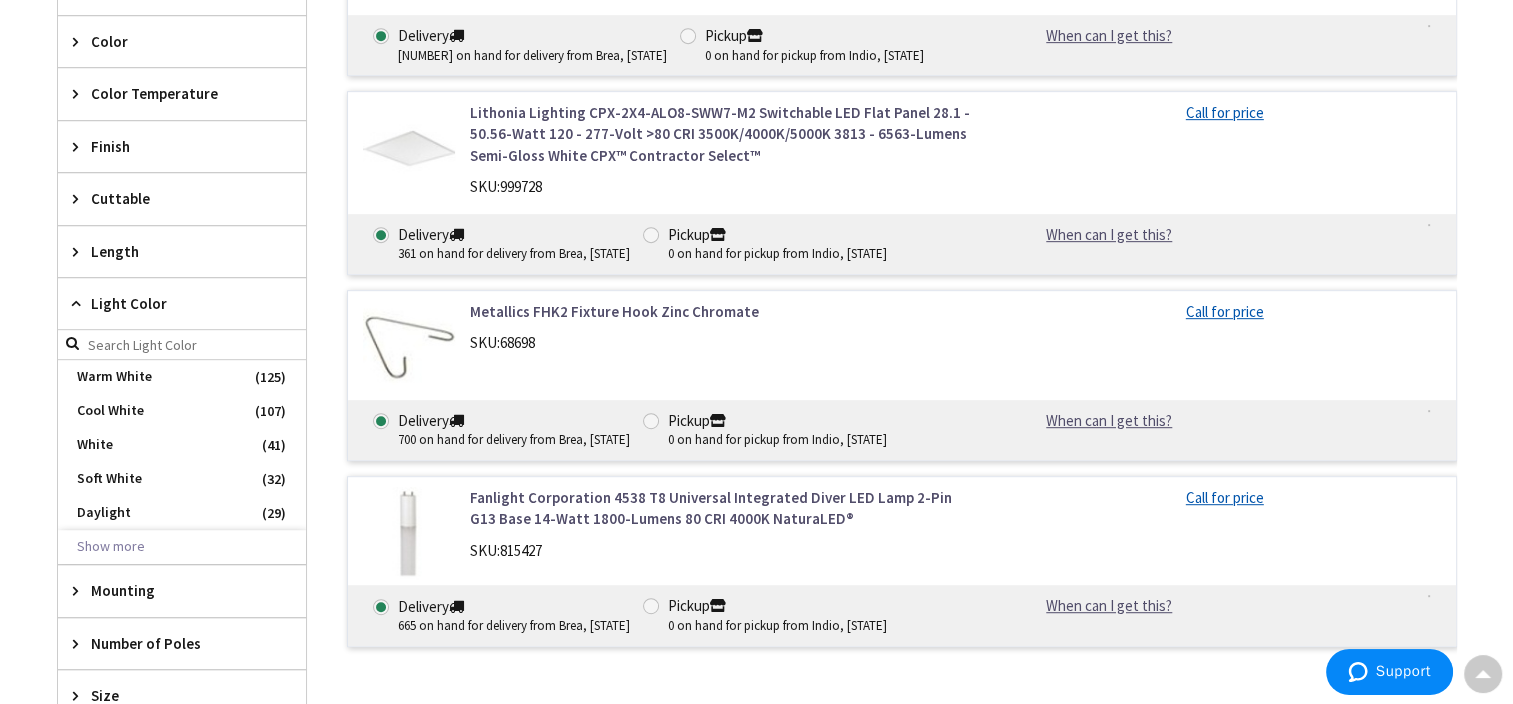 click on "Light Color" at bounding box center (172, 303) 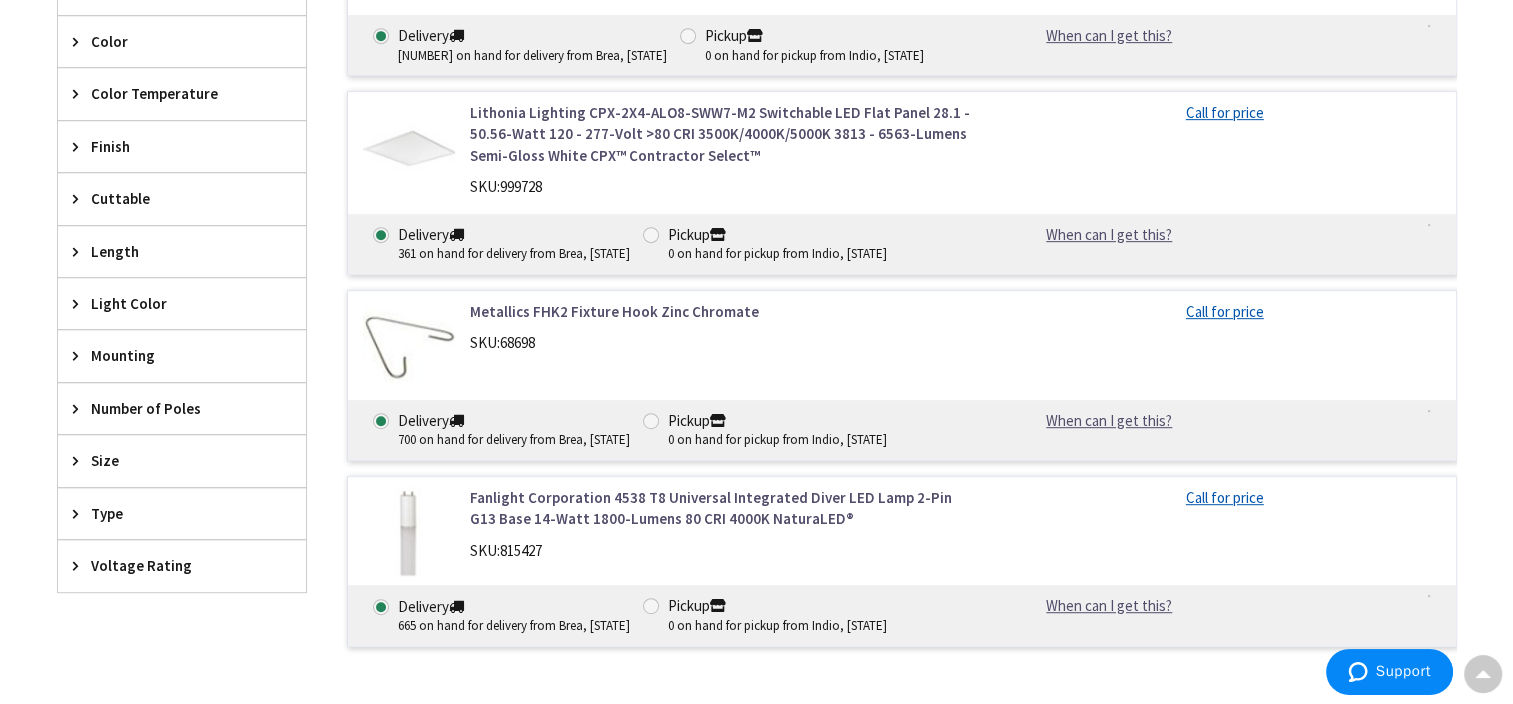 scroll, scrollTop: 300, scrollLeft: 0, axis: vertical 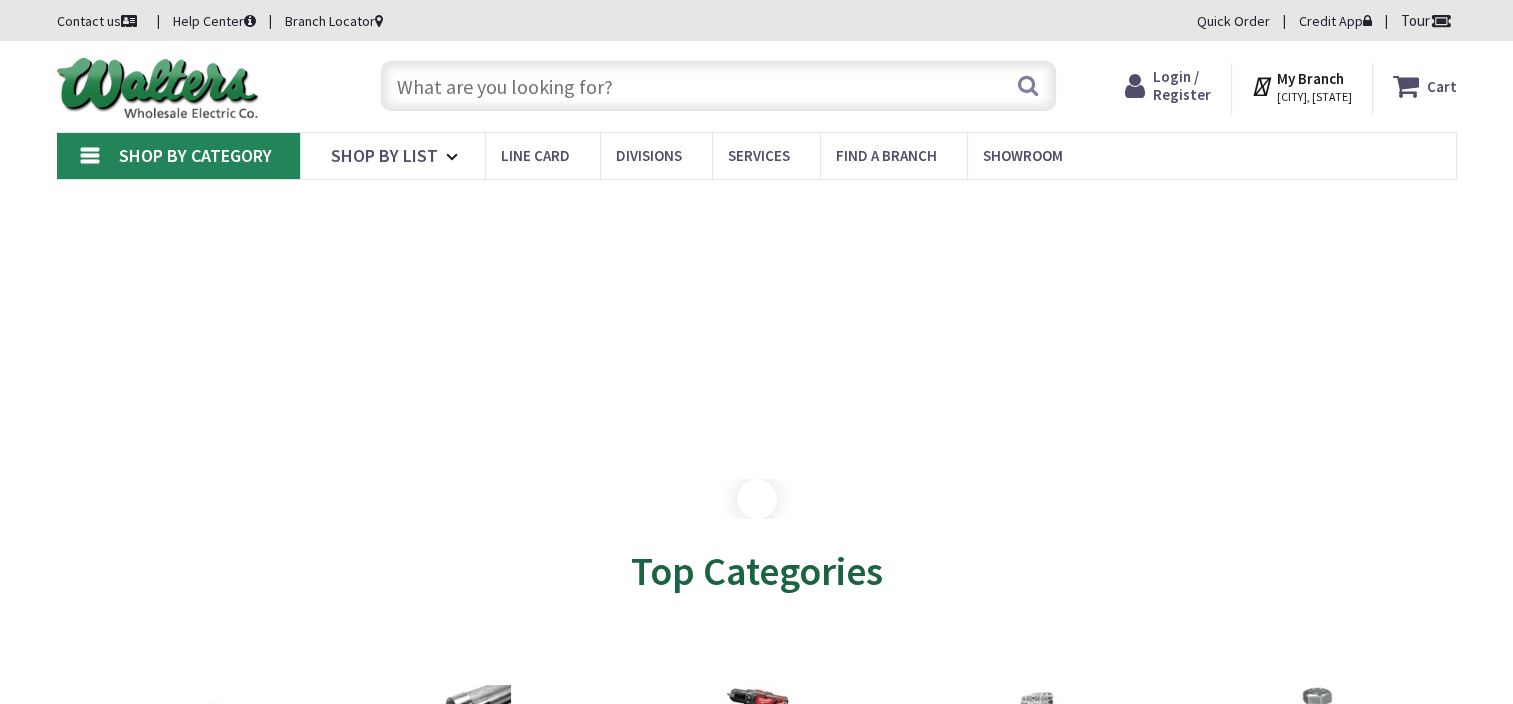 click on "Shop By Category" at bounding box center (195, 155) 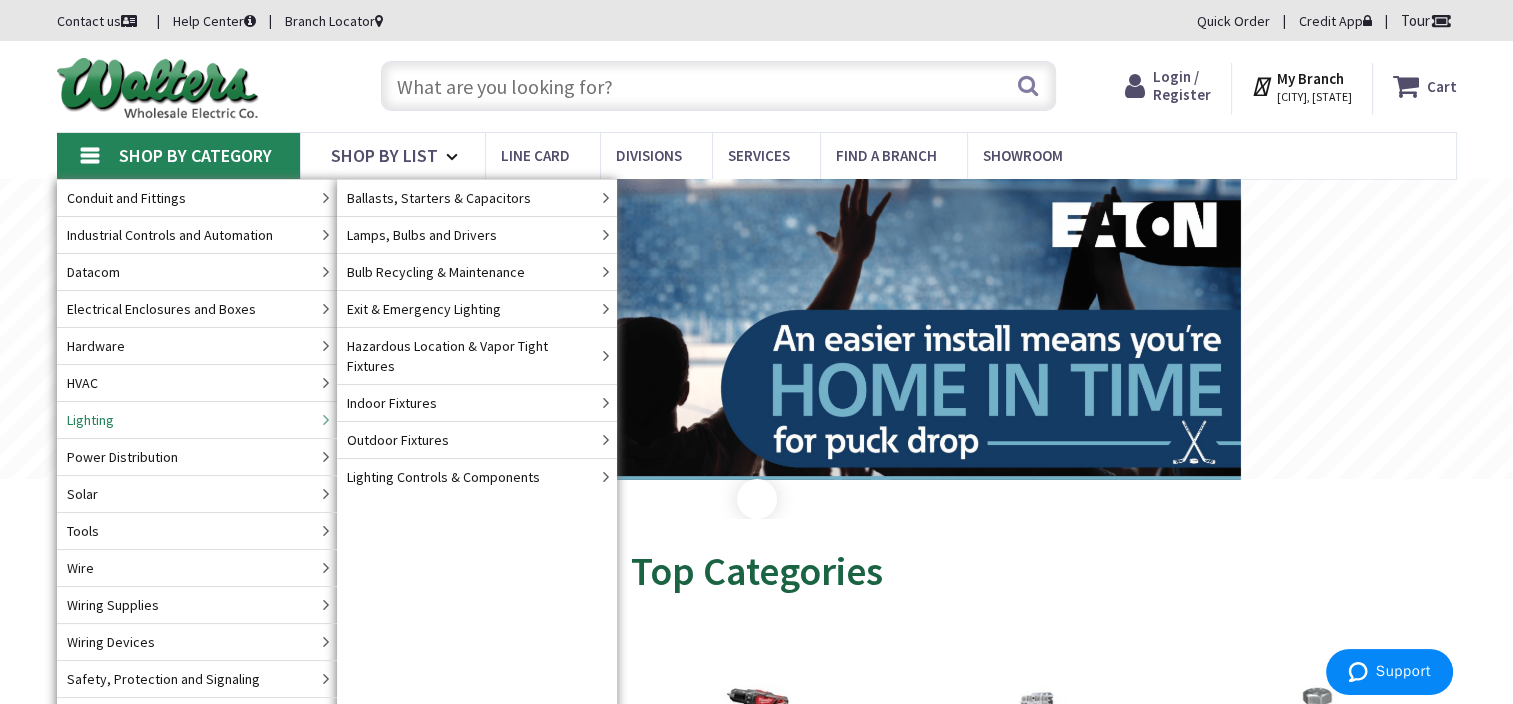 click on "Lighting" at bounding box center (197, 419) 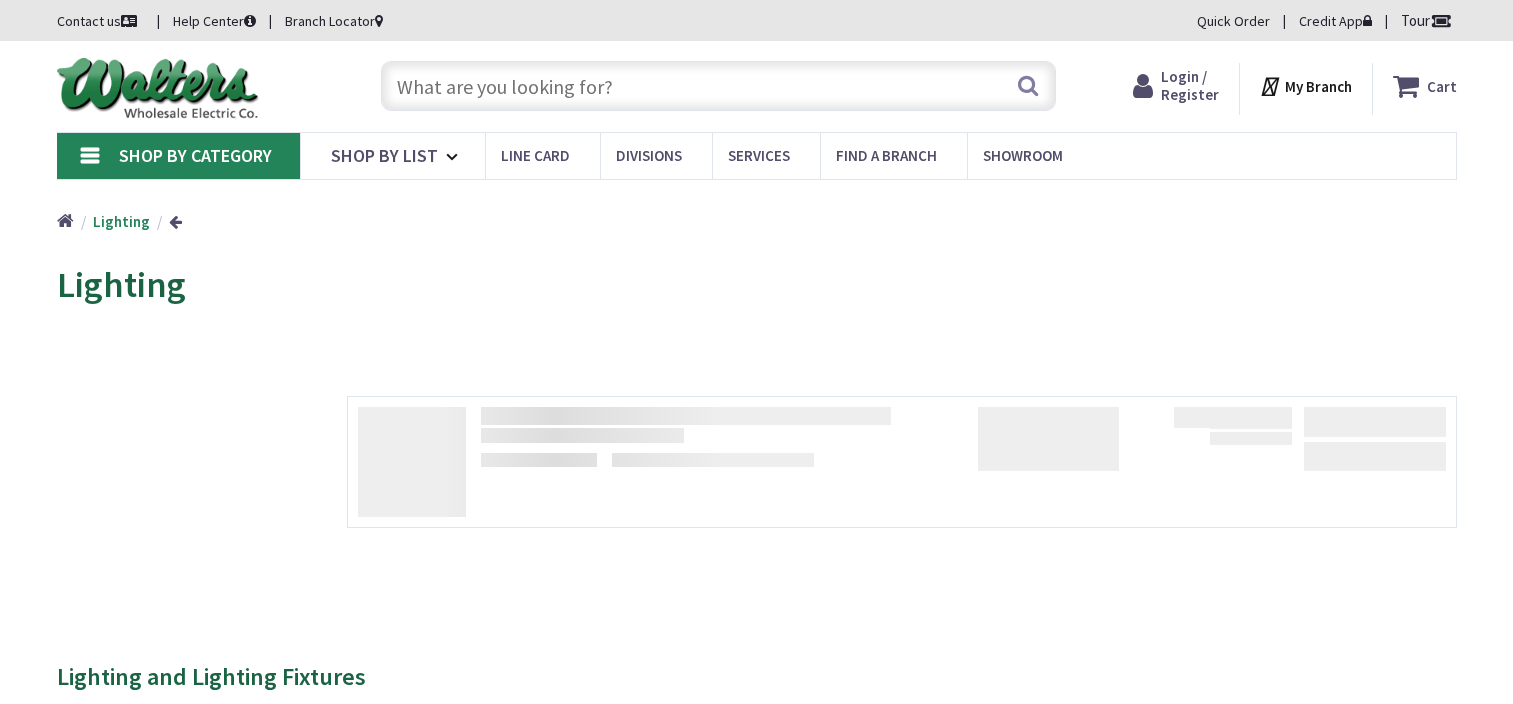 scroll, scrollTop: 0, scrollLeft: 0, axis: both 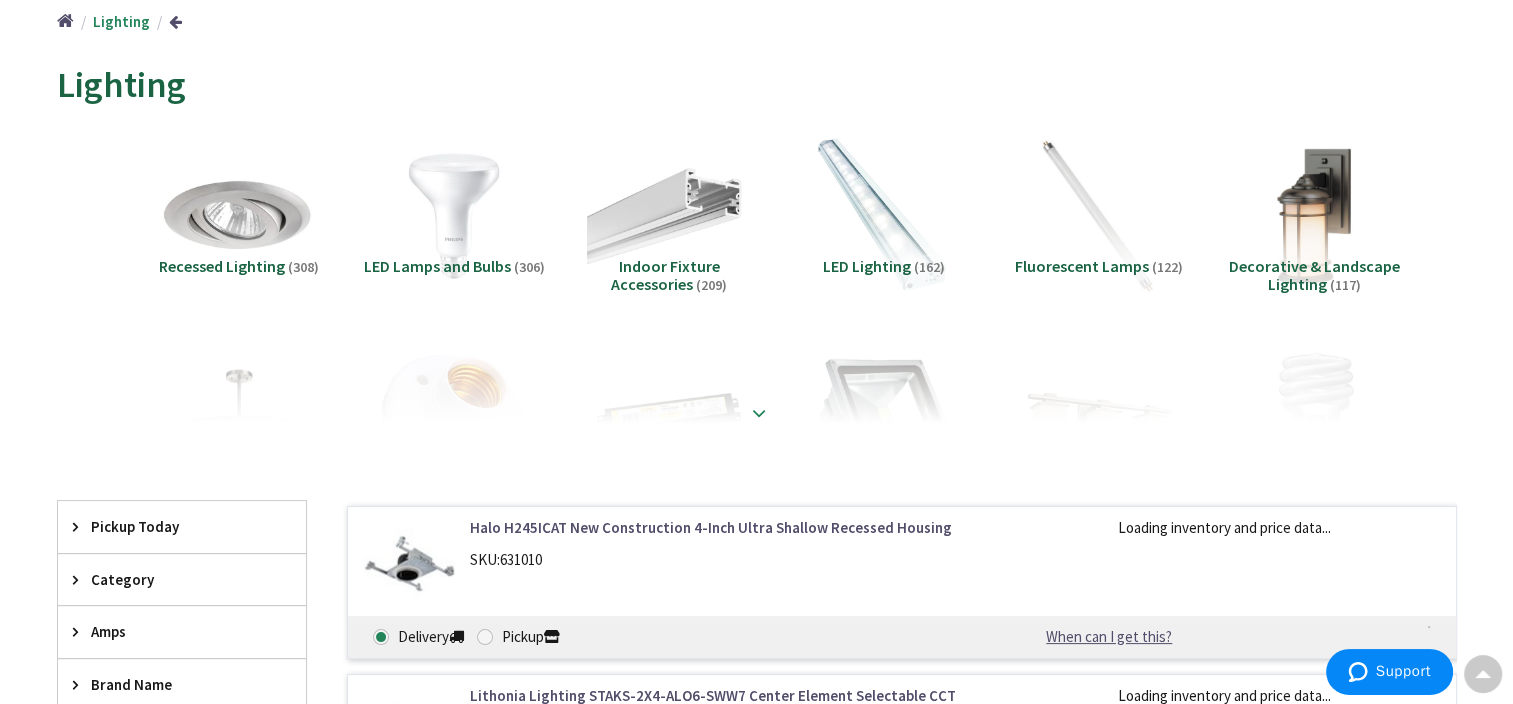 click at bounding box center [759, 404] 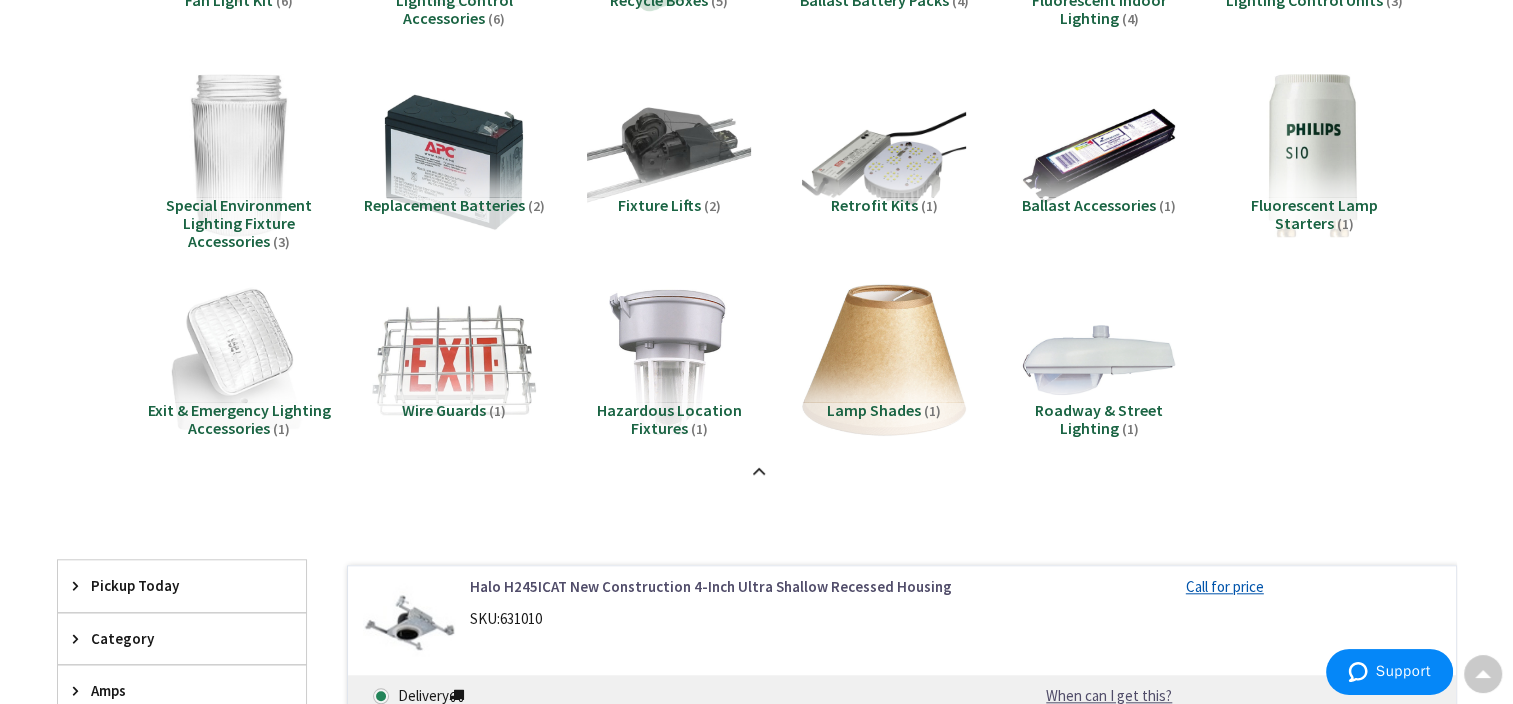 scroll, scrollTop: 1700, scrollLeft: 0, axis: vertical 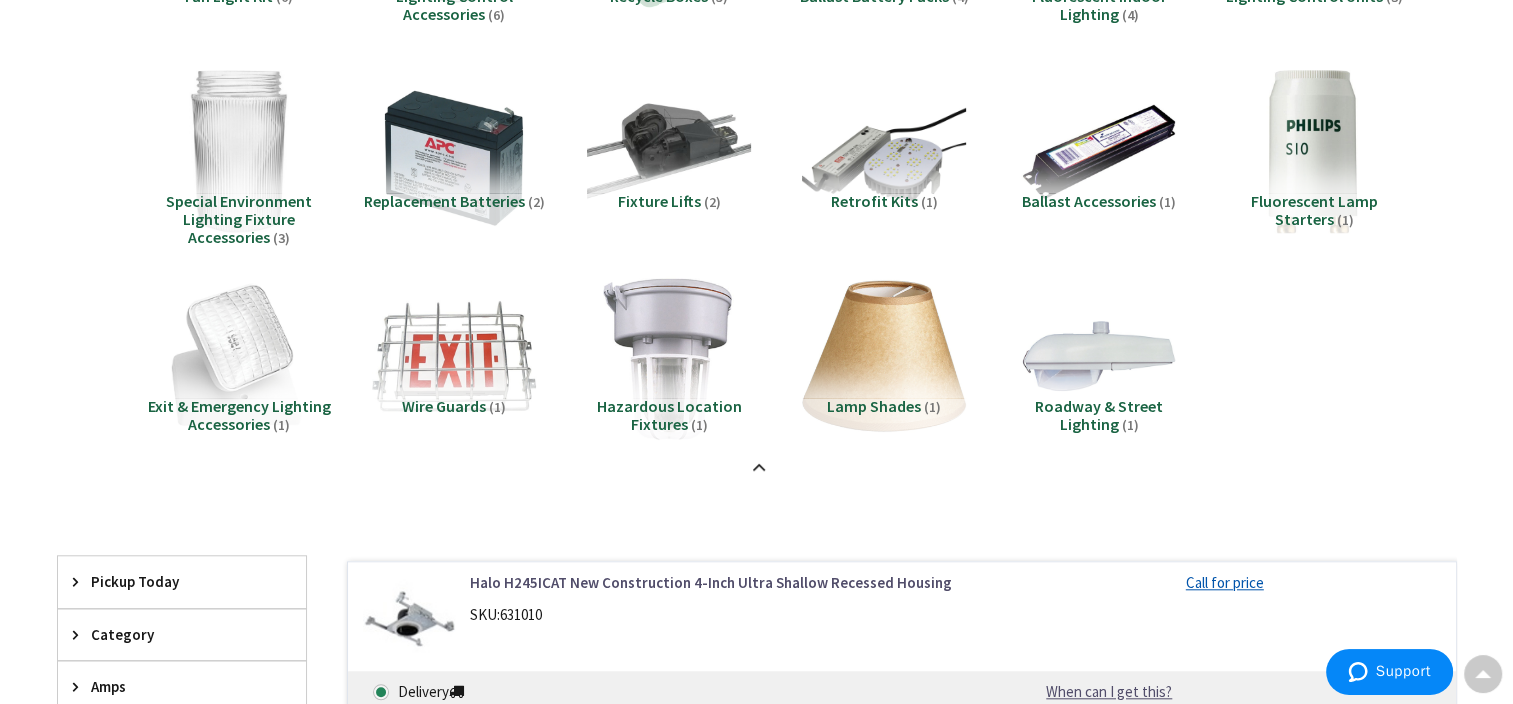 click at bounding box center (668, 355) 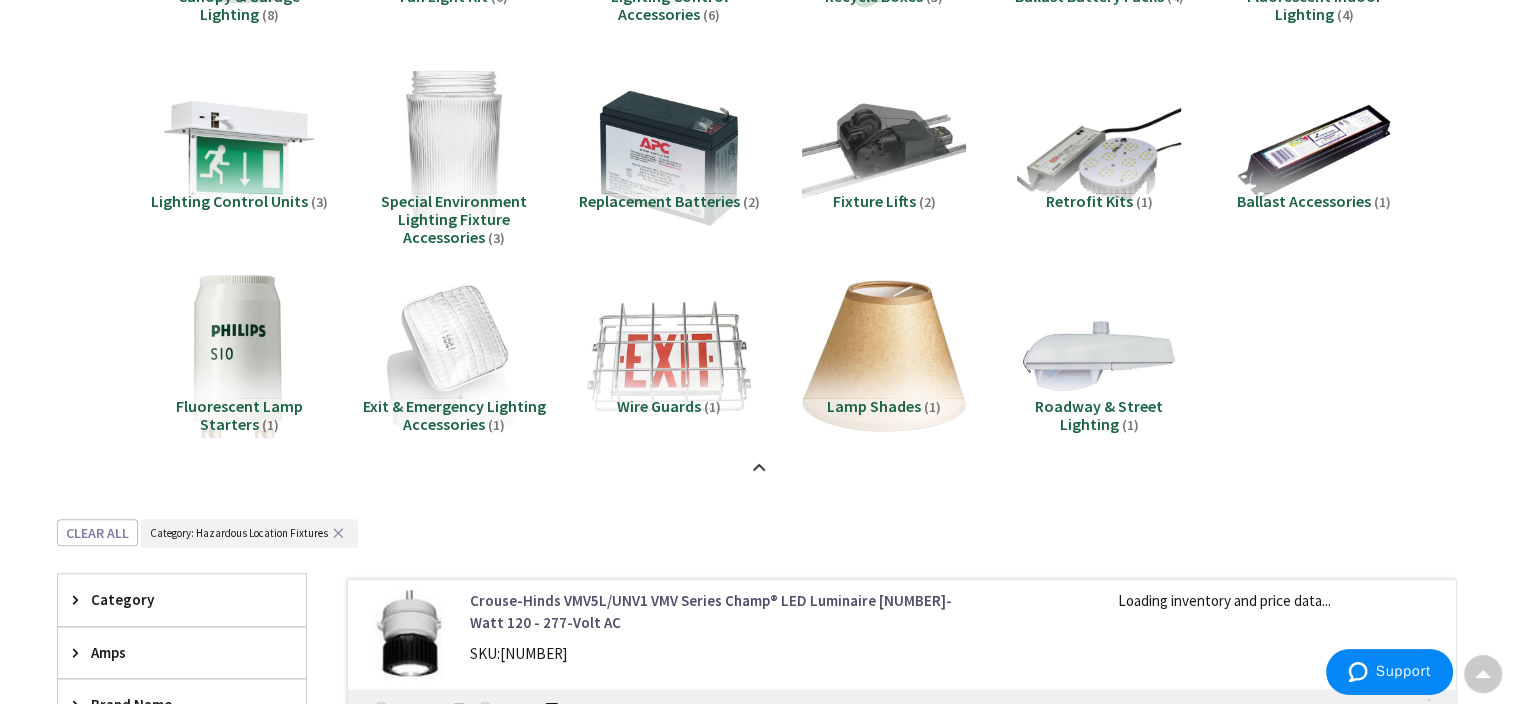 scroll, scrollTop: 2219, scrollLeft: 0, axis: vertical 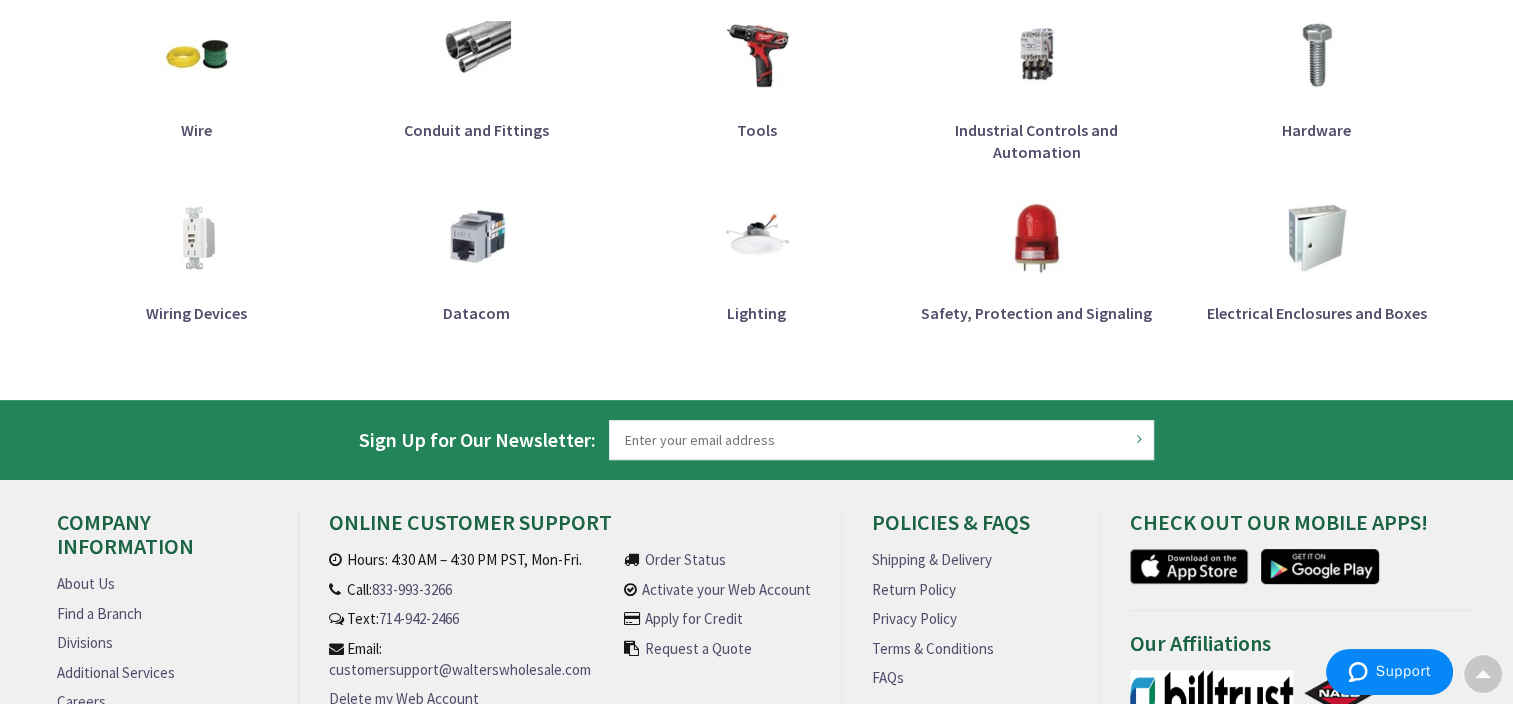 click at bounding box center [1036, 238] 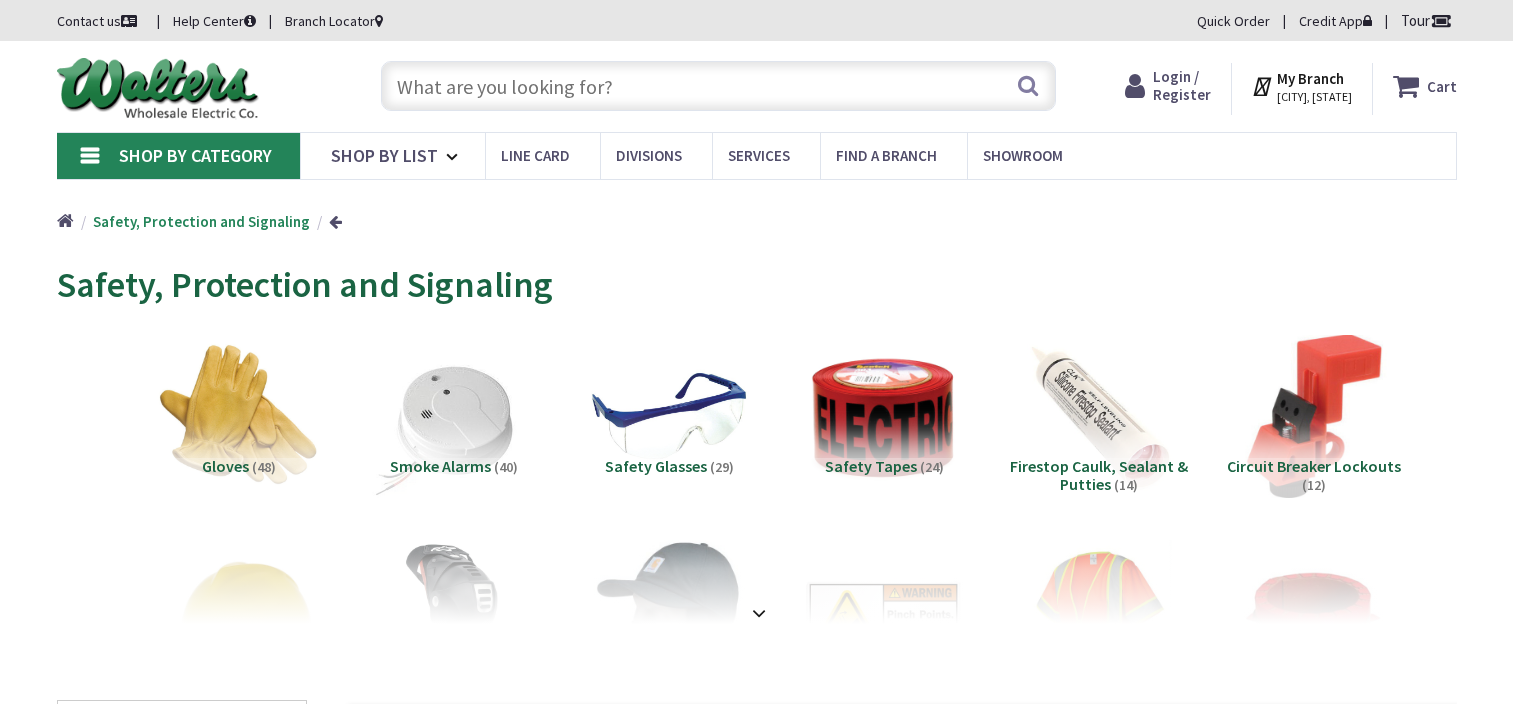 scroll, scrollTop: 0, scrollLeft: 0, axis: both 